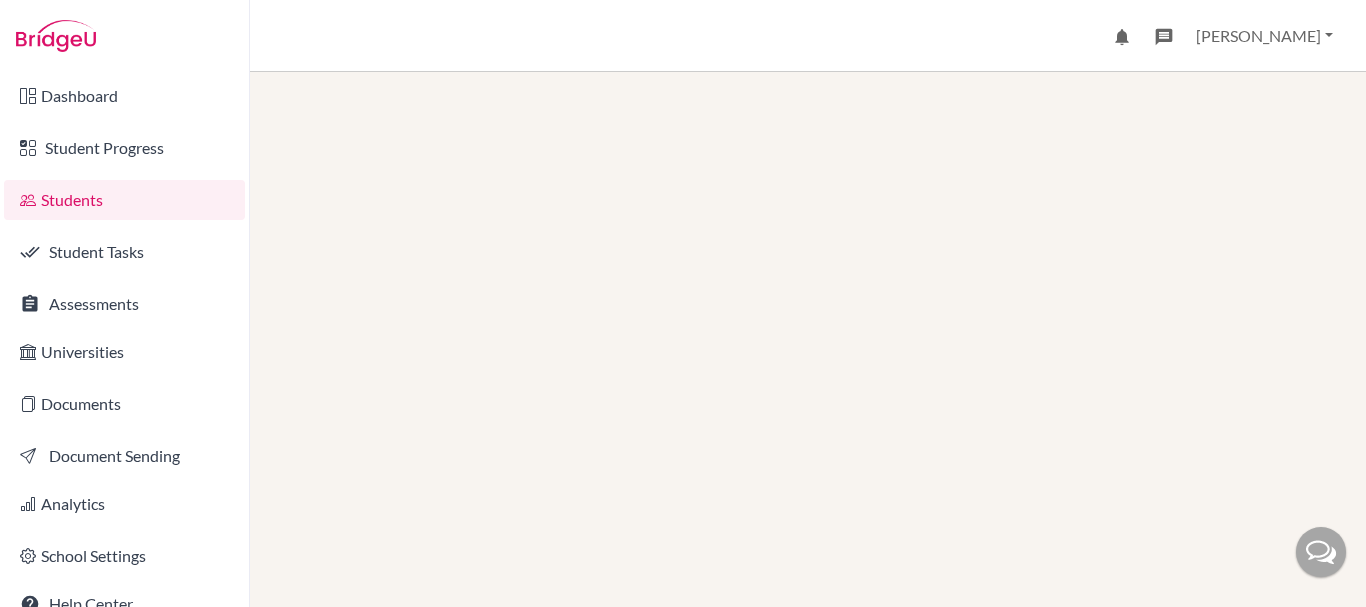 scroll, scrollTop: 0, scrollLeft: 0, axis: both 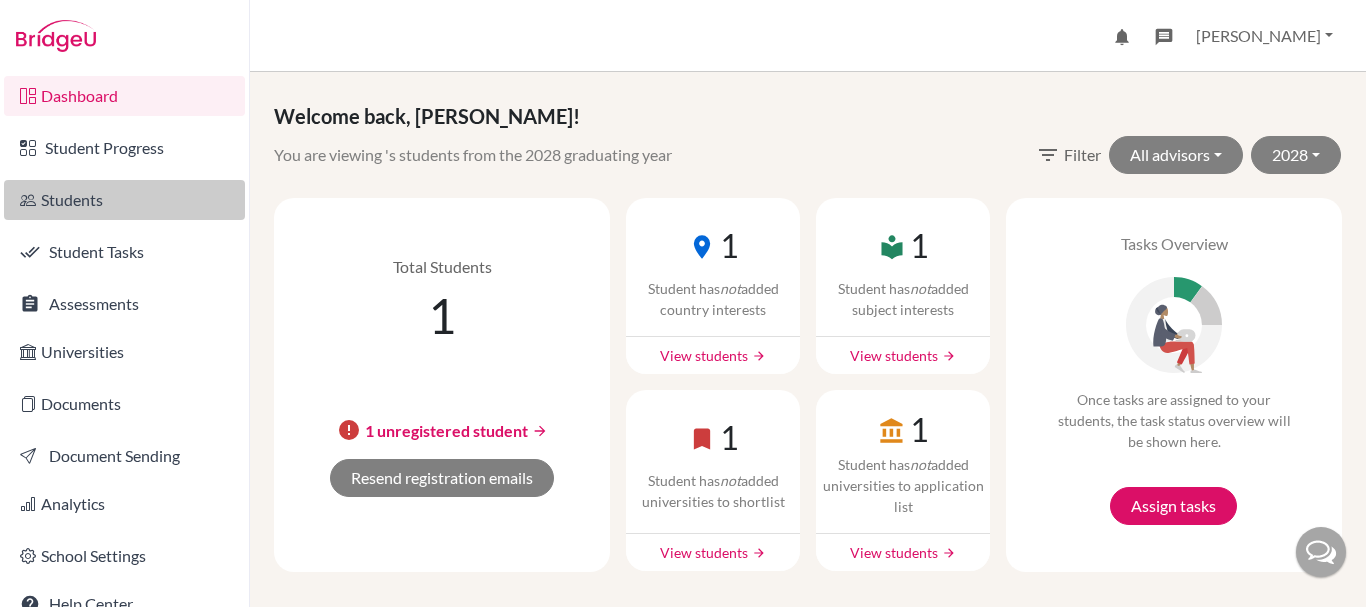 click on "Students" at bounding box center (124, 200) 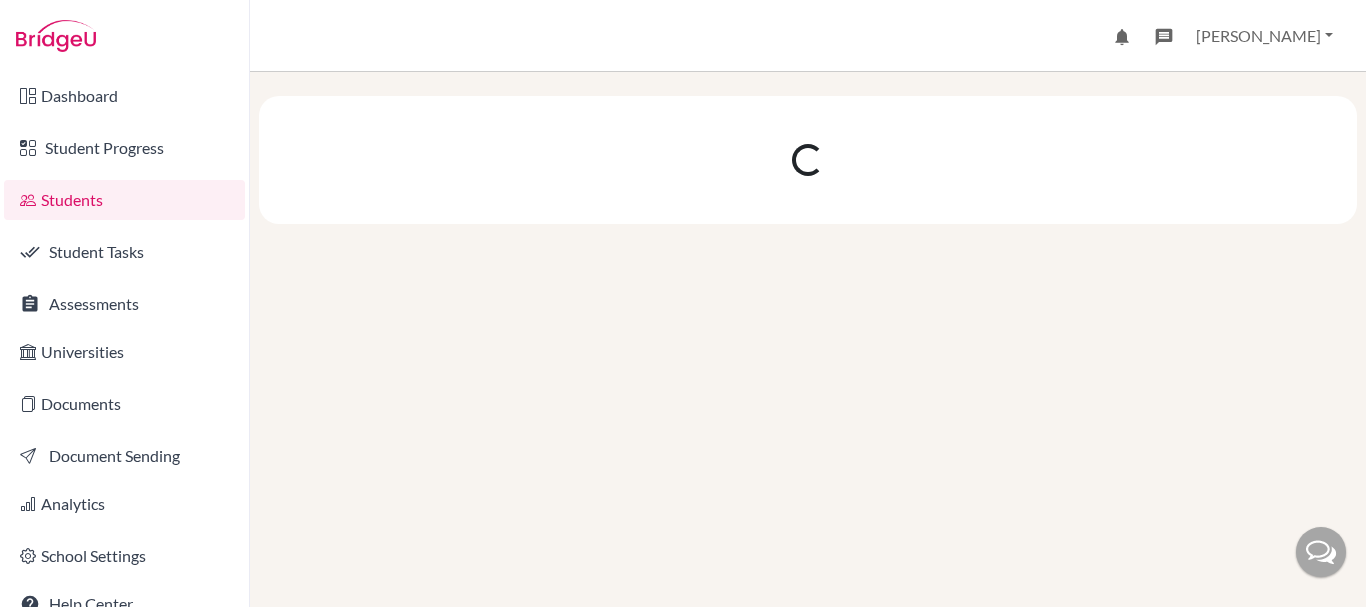scroll, scrollTop: 0, scrollLeft: 0, axis: both 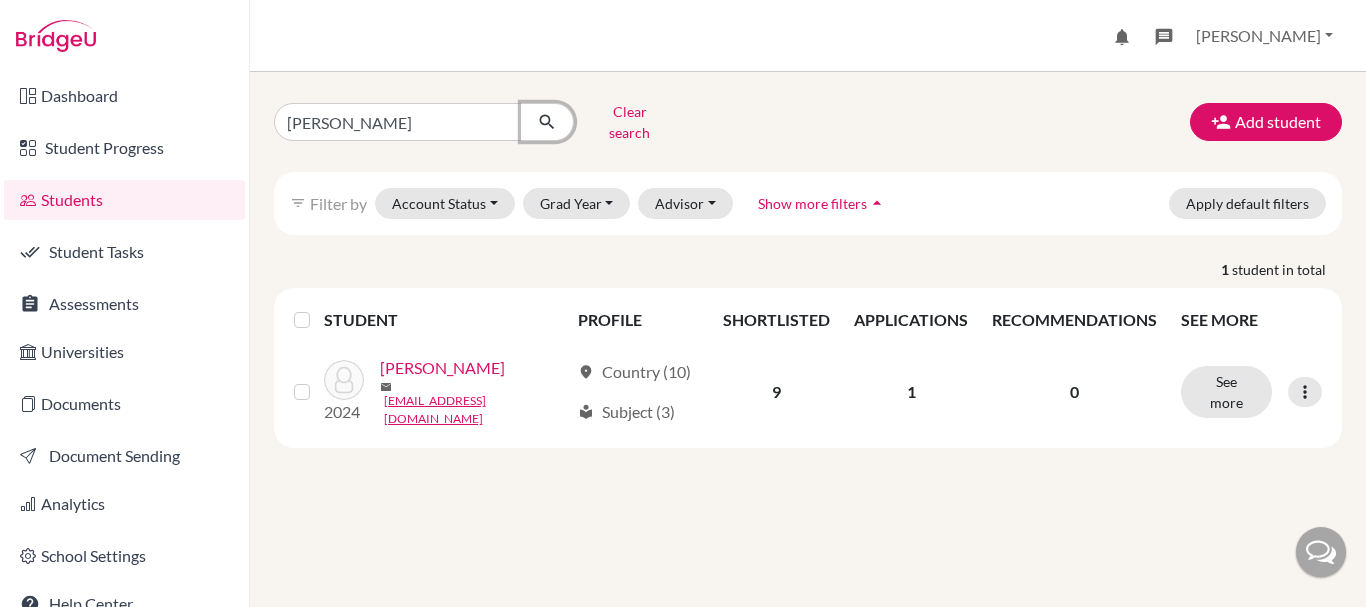 click at bounding box center [547, 122] 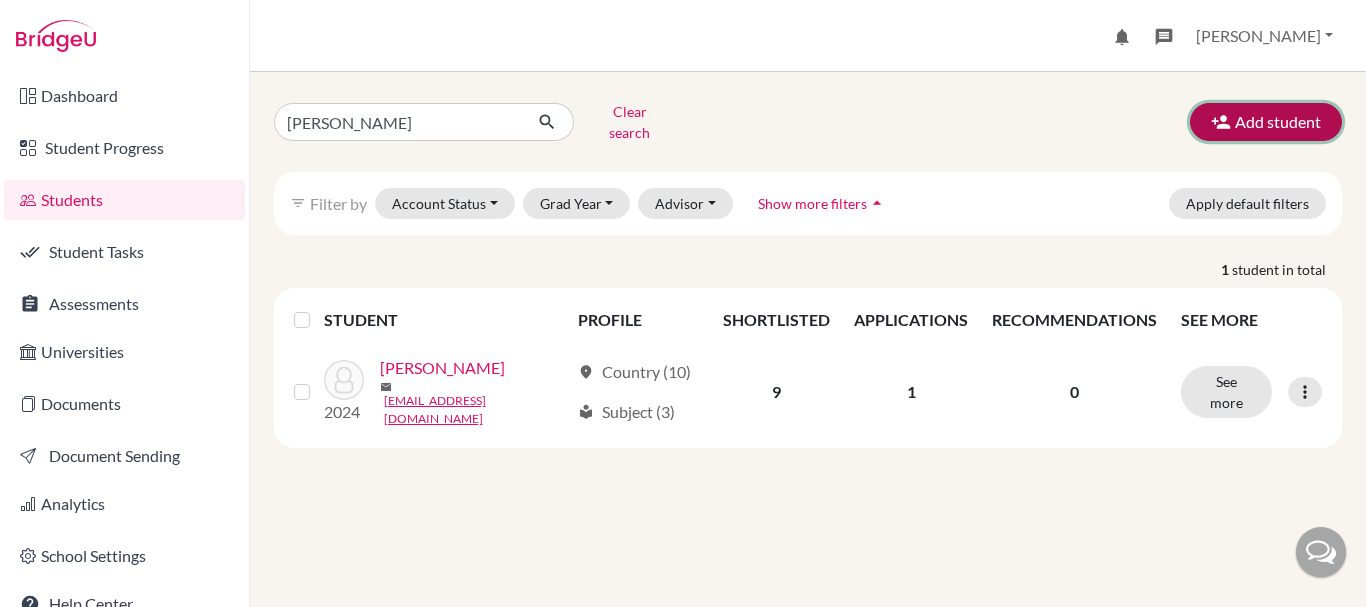click on "Add student" at bounding box center (1266, 122) 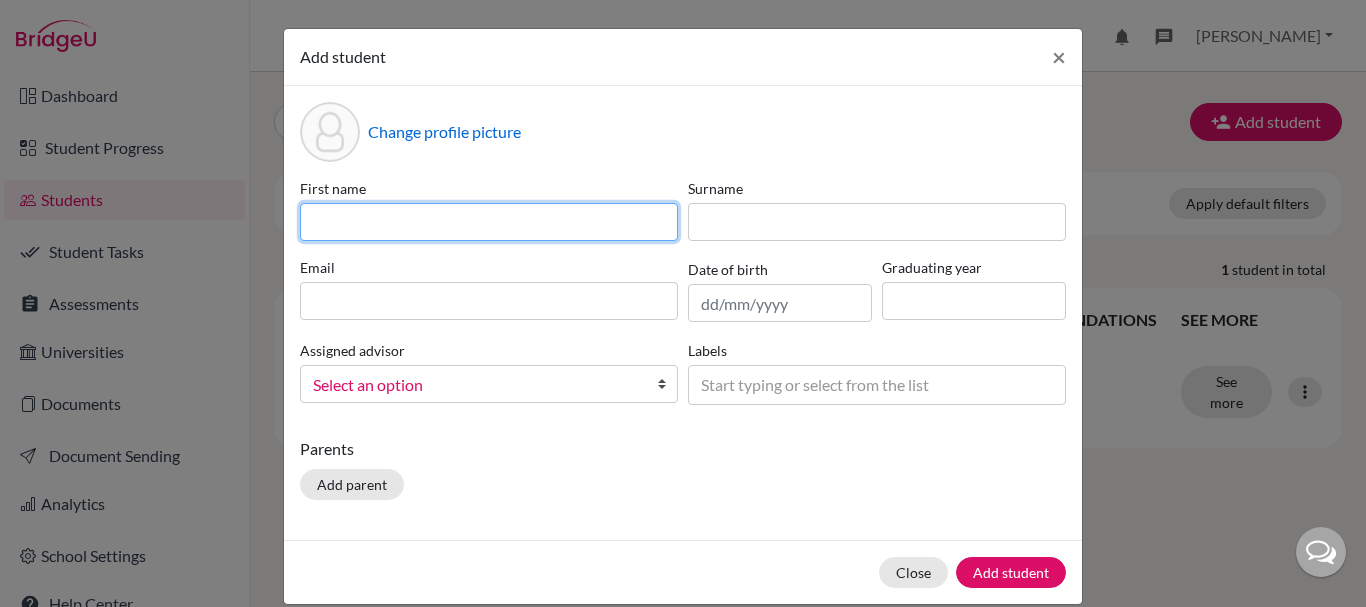 click at bounding box center [489, 222] 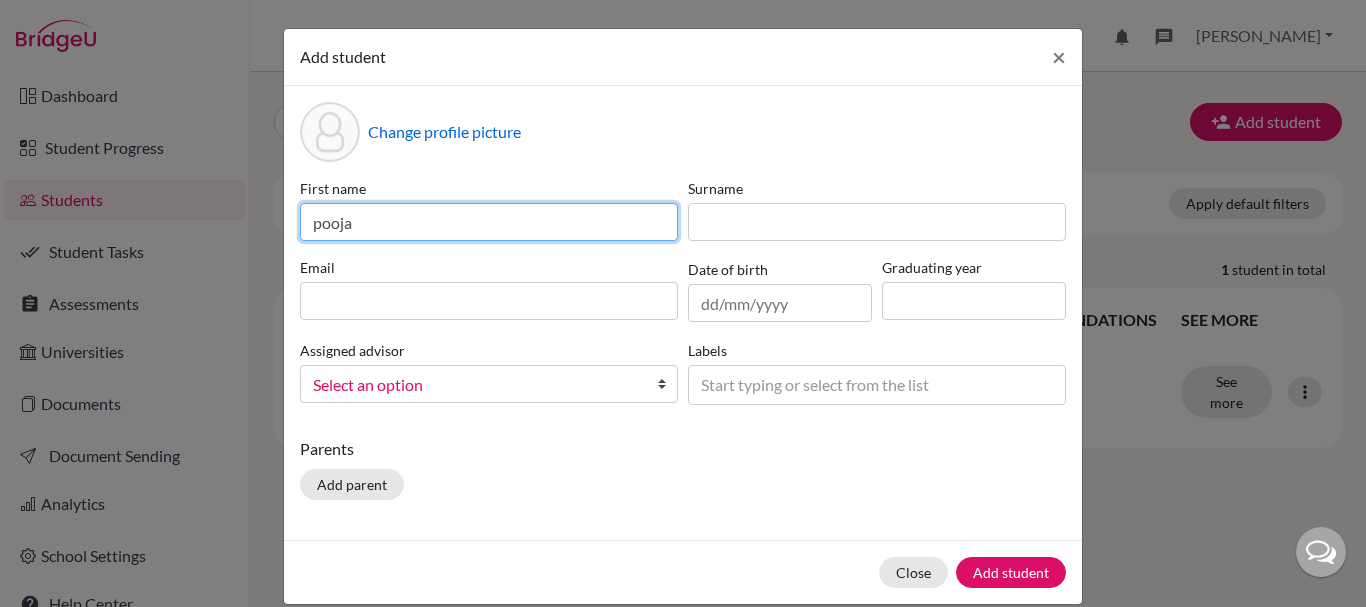 type on "pooja" 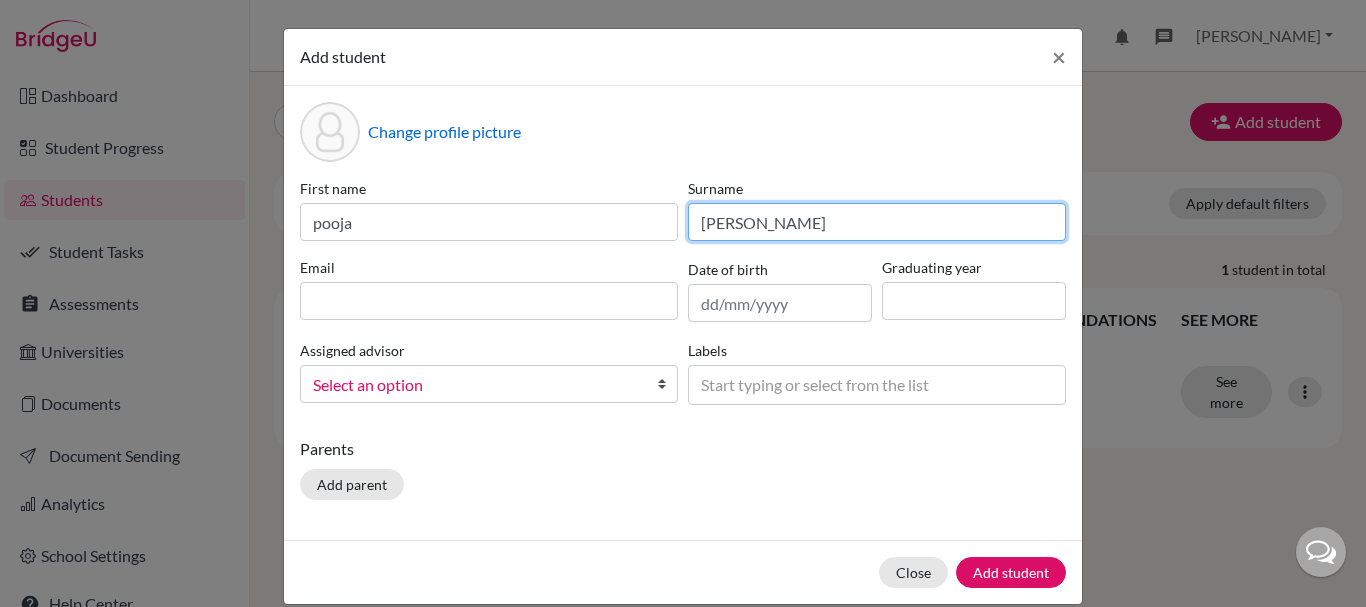type on "[PERSON_NAME]" 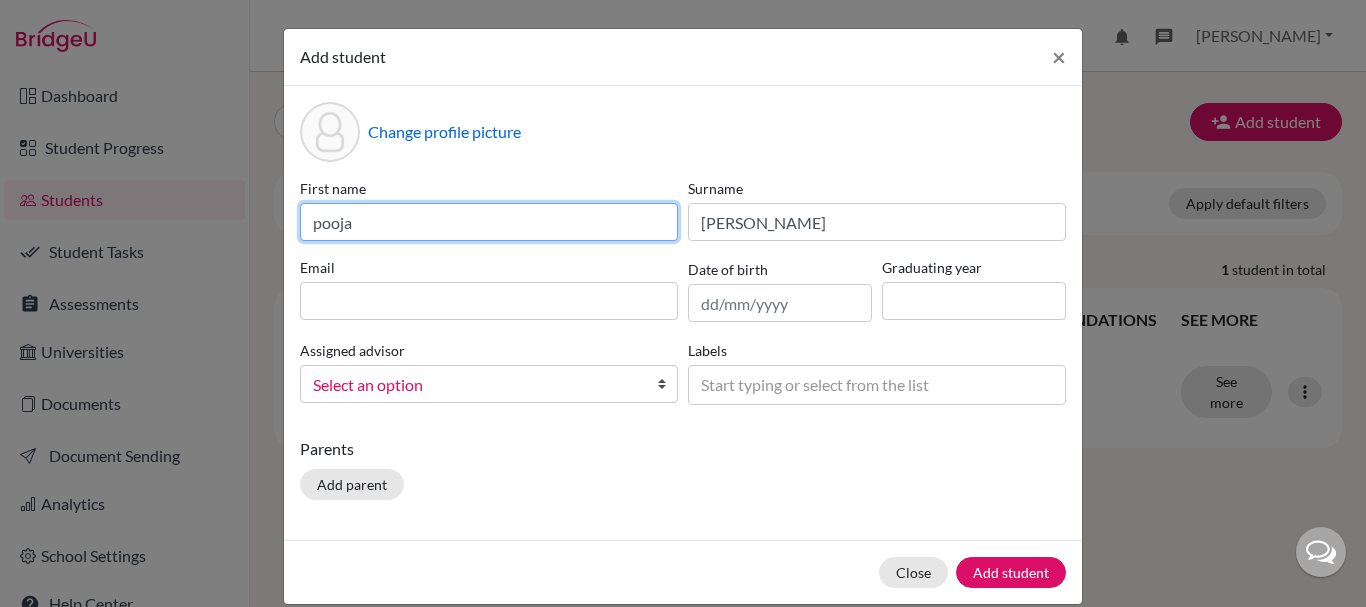 click on "pooja" at bounding box center [489, 222] 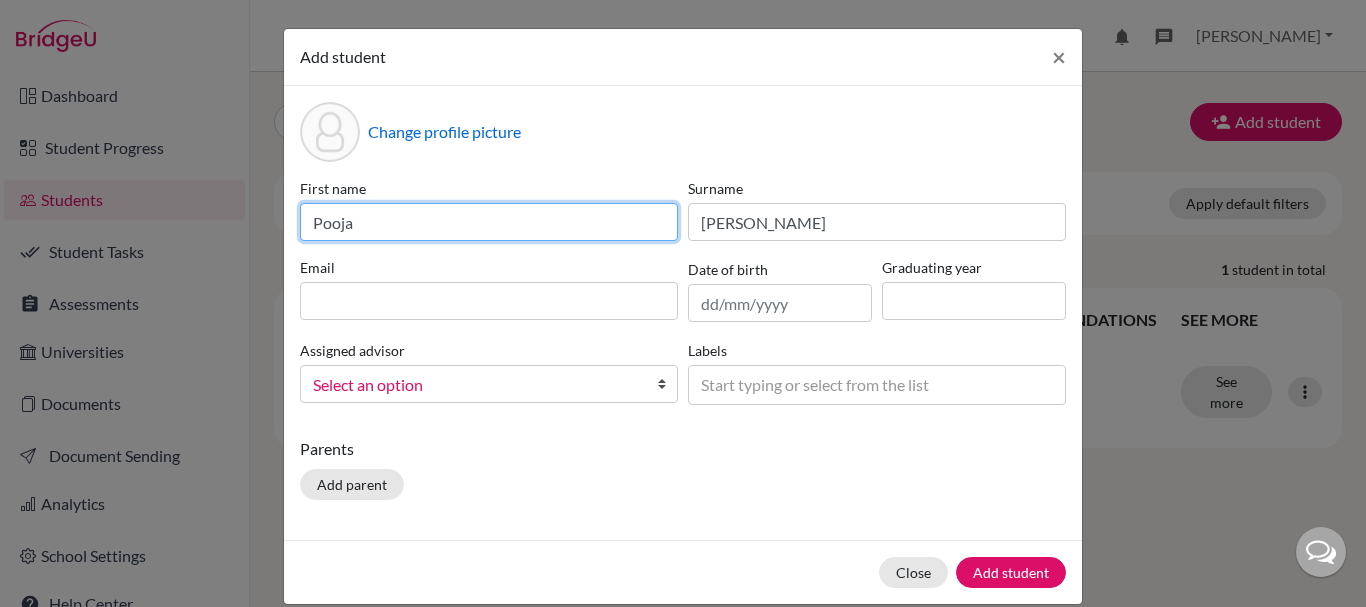 type on "Pooja" 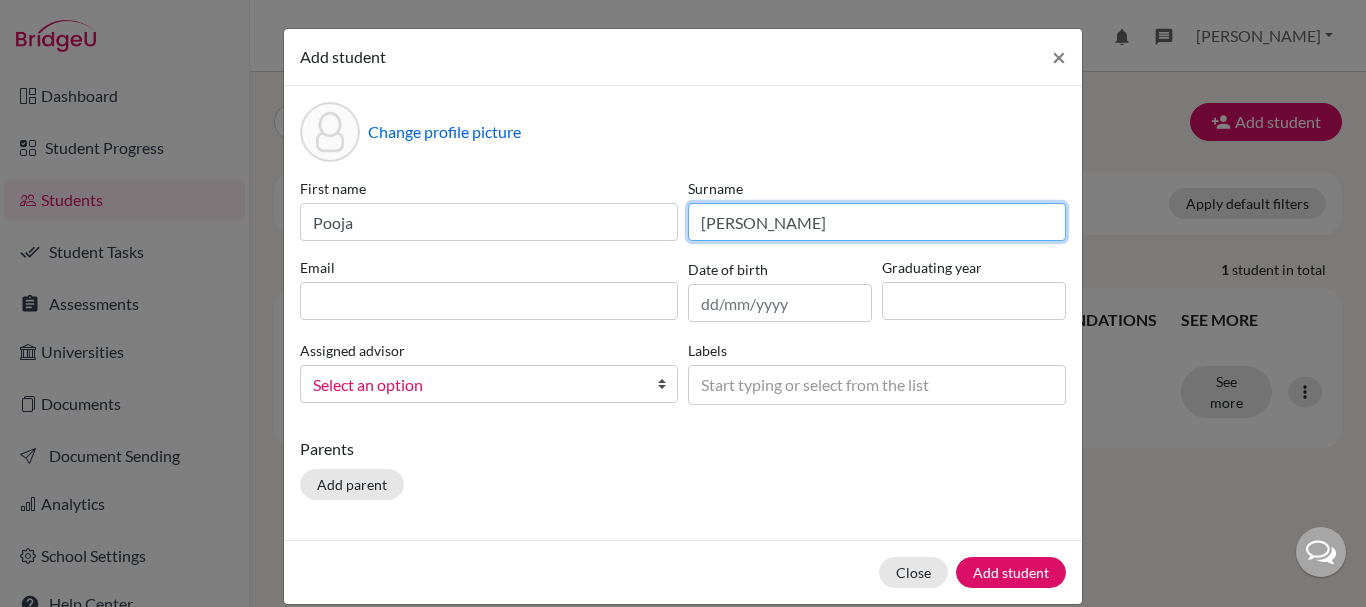 click on "[PERSON_NAME]" at bounding box center (877, 222) 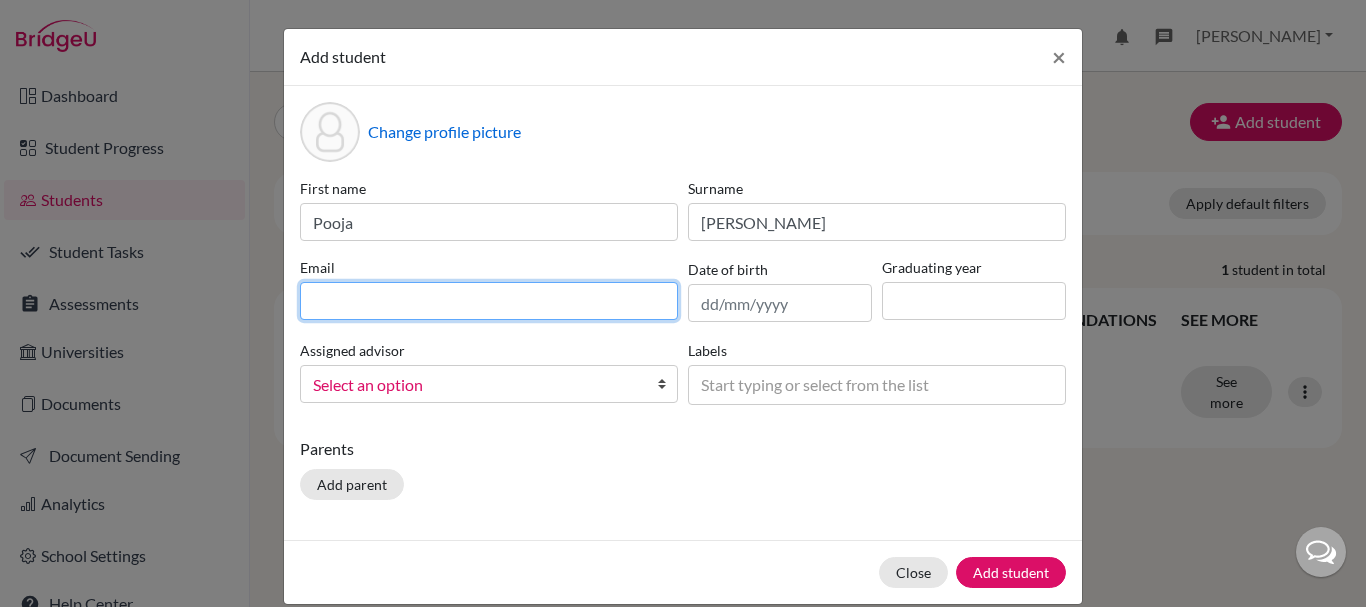 click at bounding box center (489, 301) 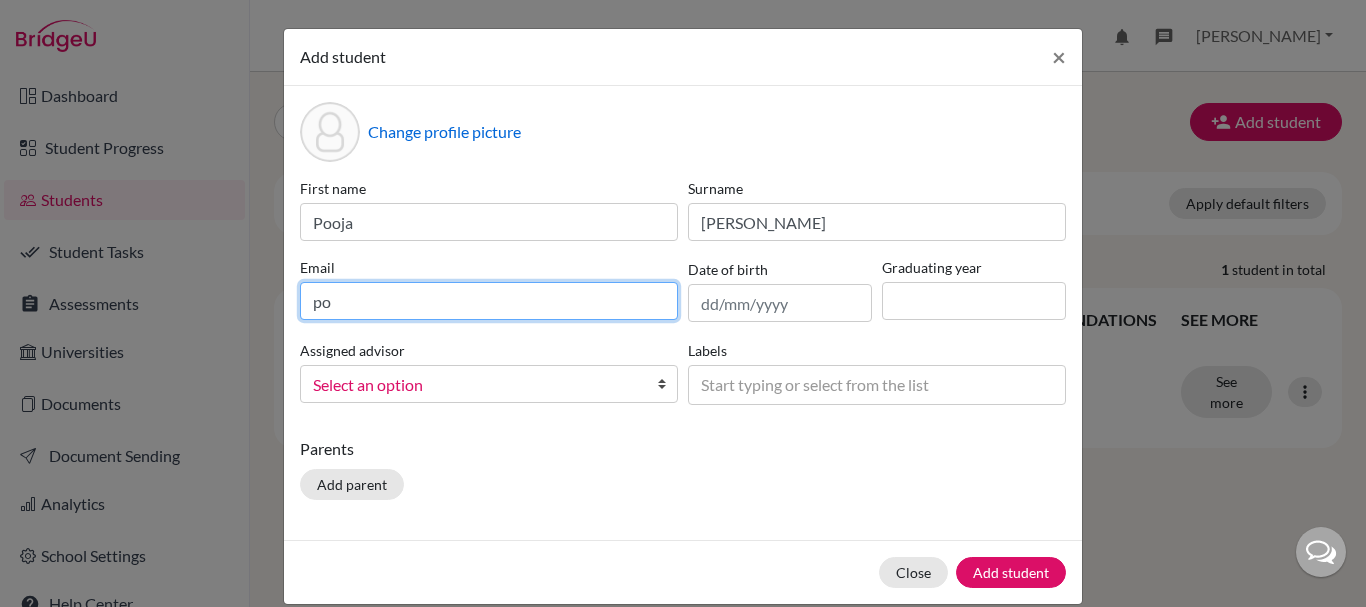 type on "p" 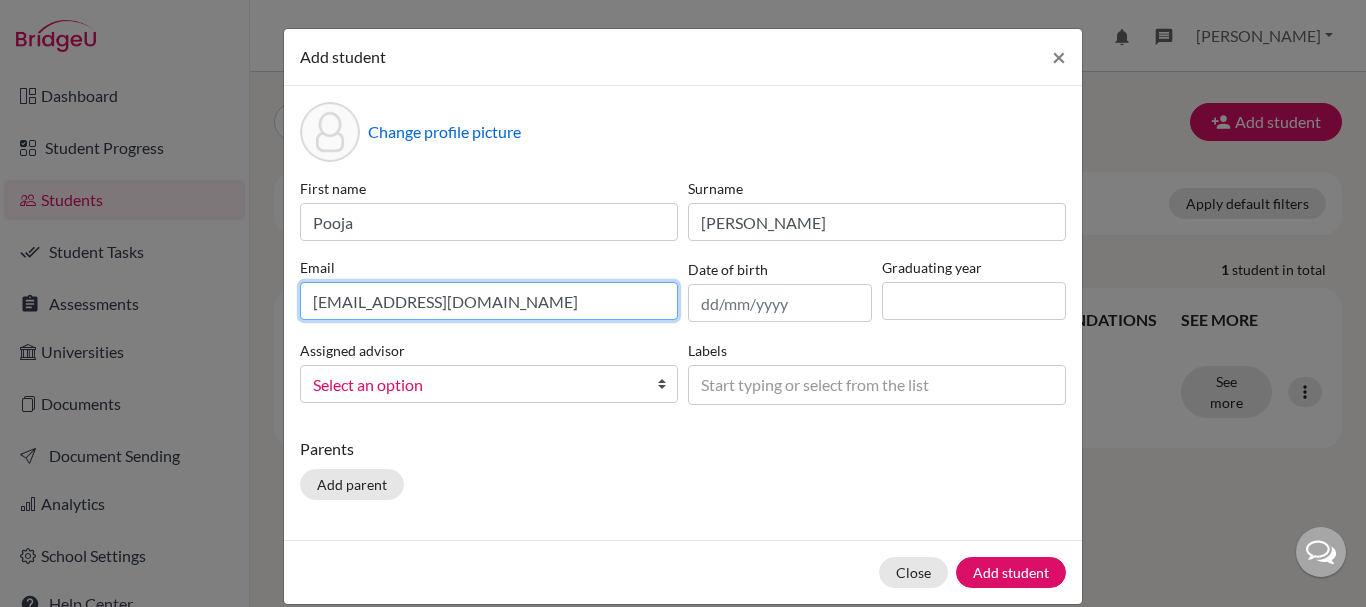 type on "[EMAIL_ADDRESS][DOMAIN_NAME]" 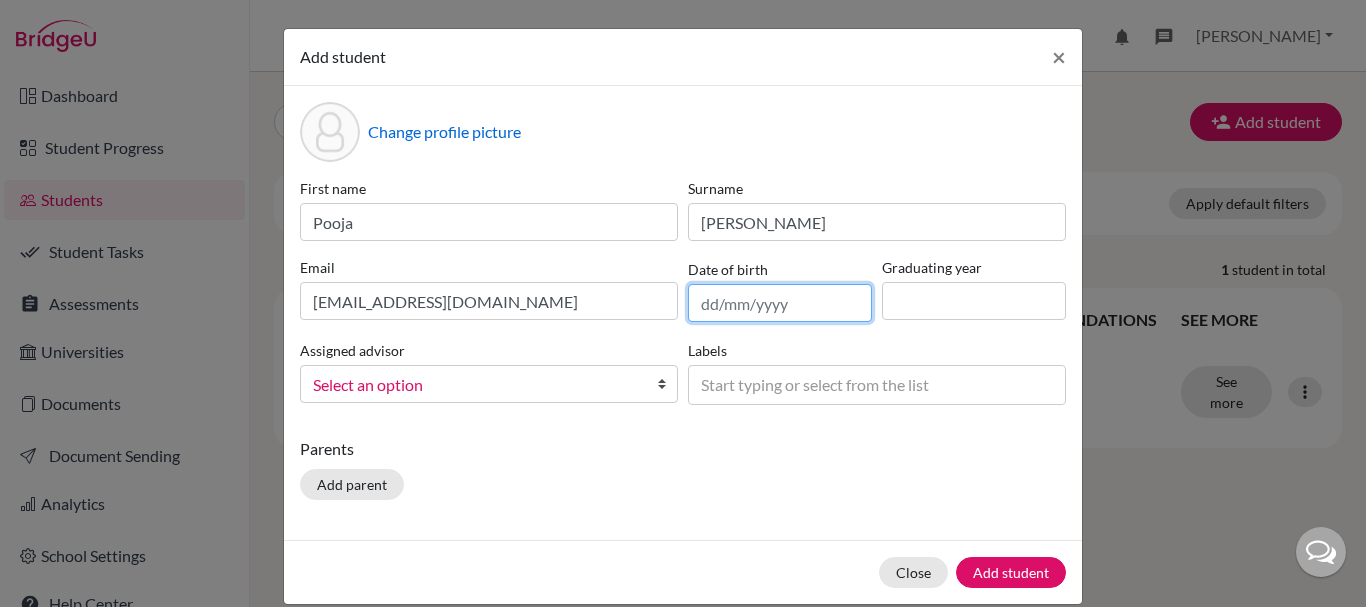 click at bounding box center (780, 303) 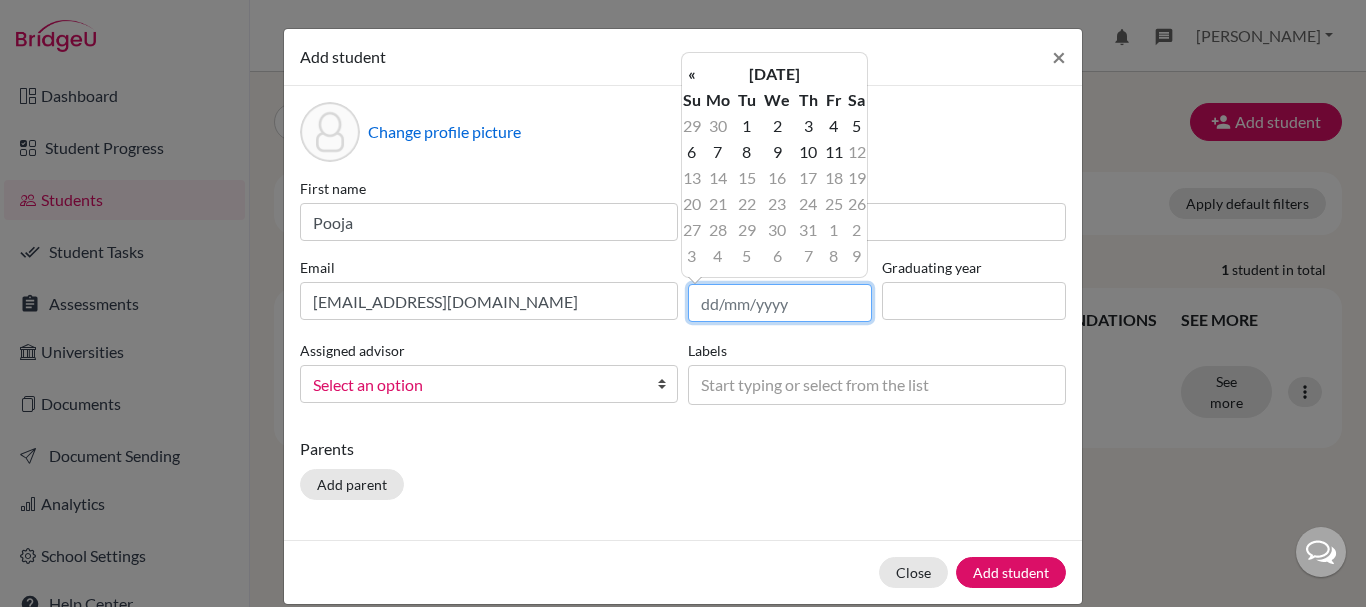 click at bounding box center (780, 303) 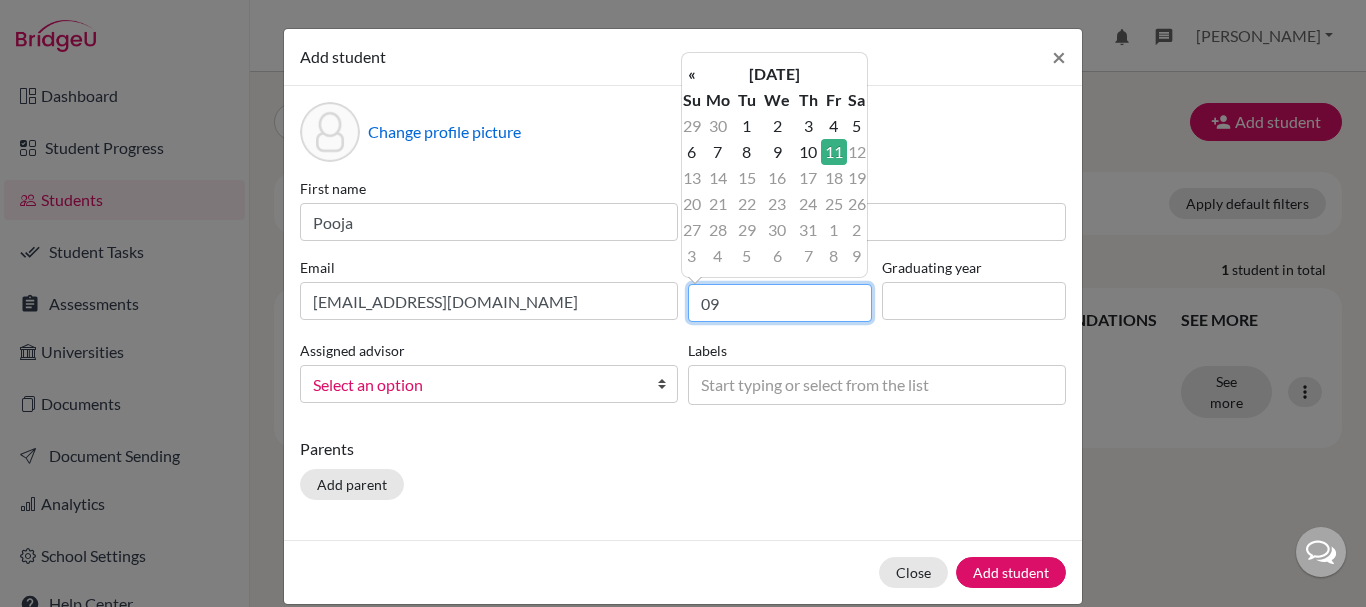 type on "0" 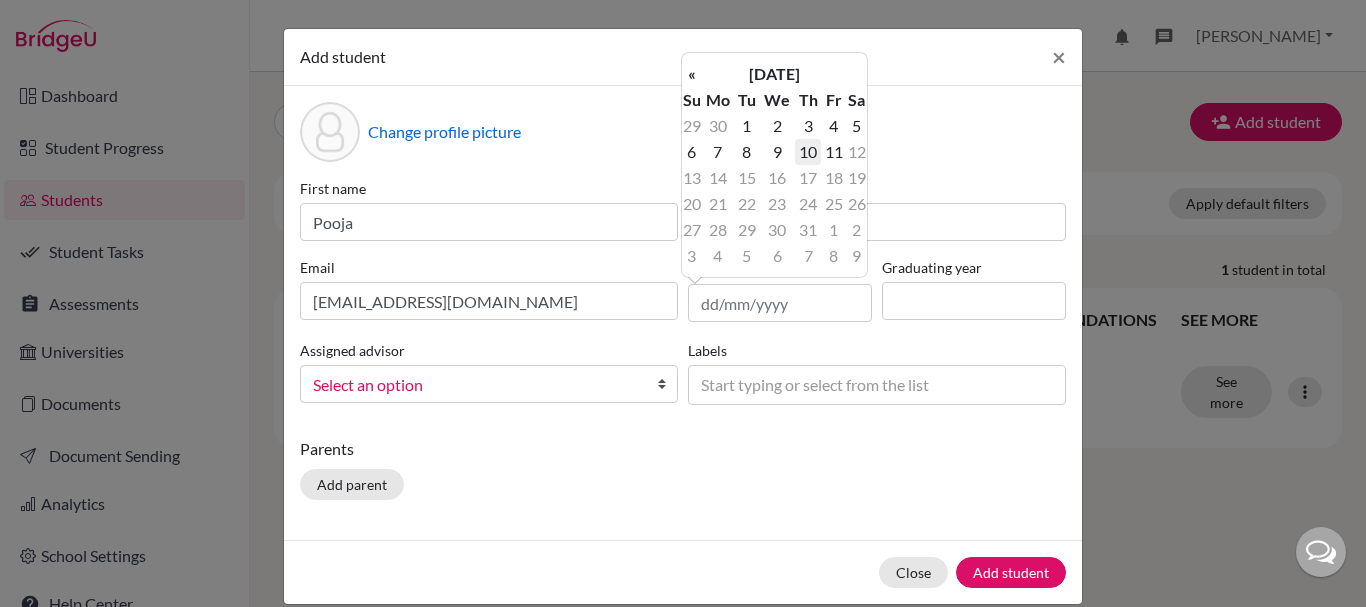 click on "10" at bounding box center [808, 152] 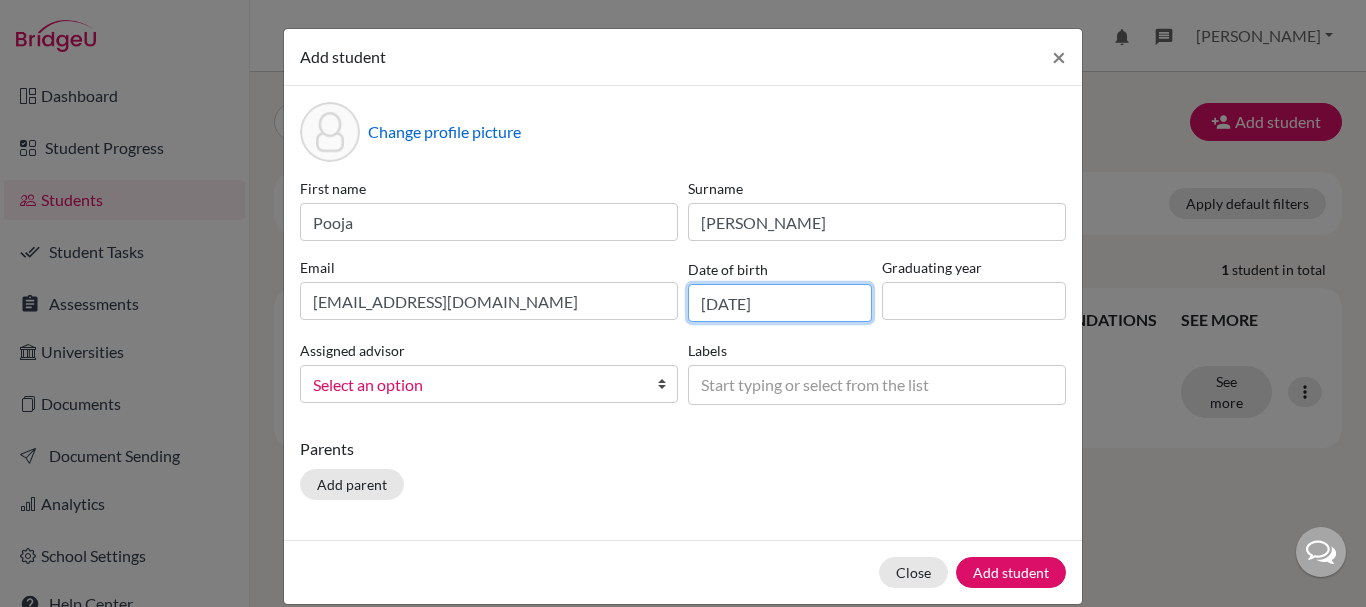 click on "[DATE]" at bounding box center [780, 303] 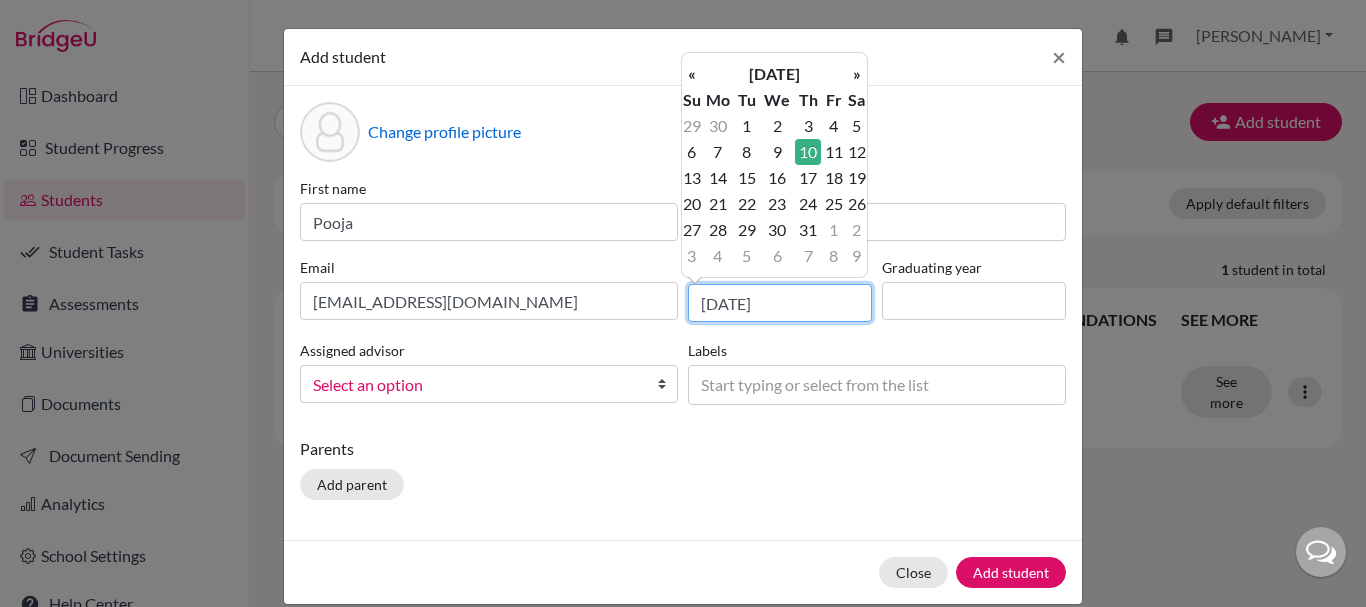 type on "[DATE]" 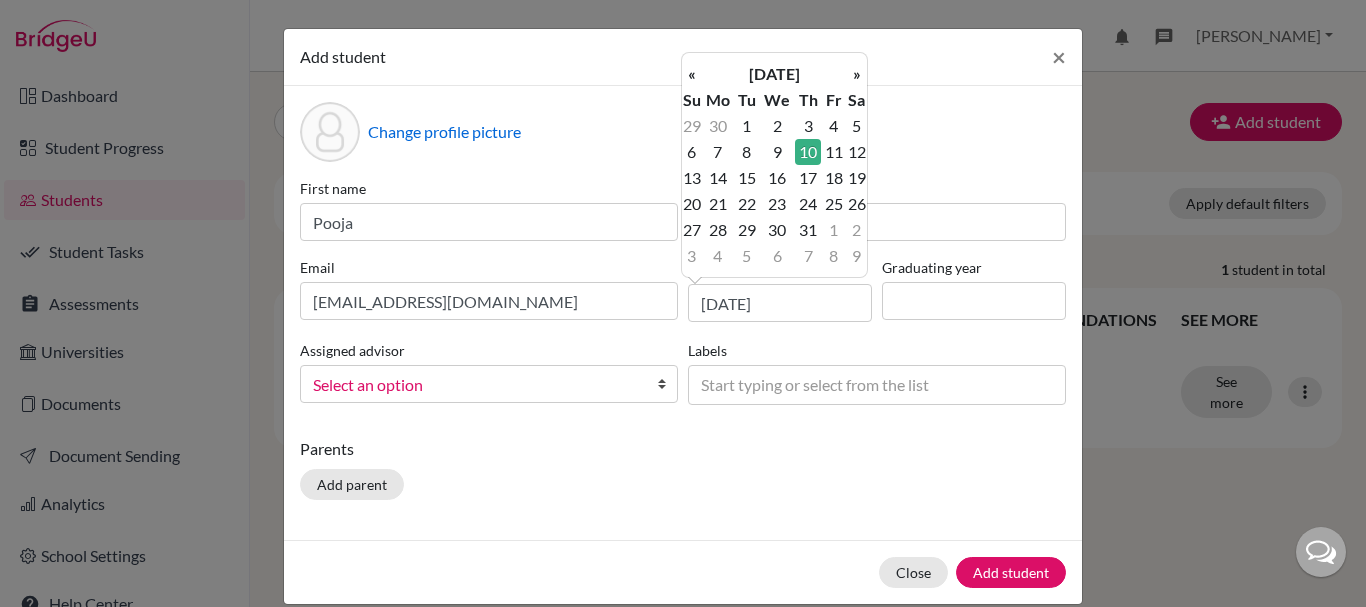 click on "Labels CP 2026 DP 2024 DP 2025 DP 2026 Not Applicable
Start typing or select from the list" at bounding box center [877, 371] 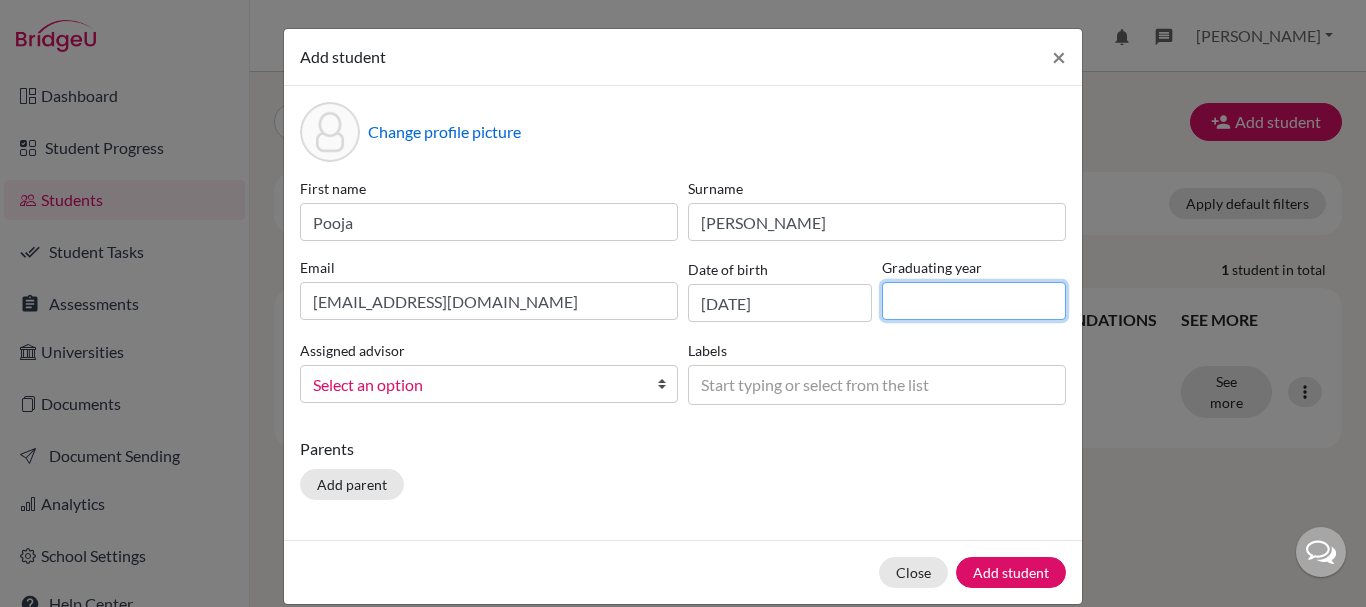 click at bounding box center [974, 301] 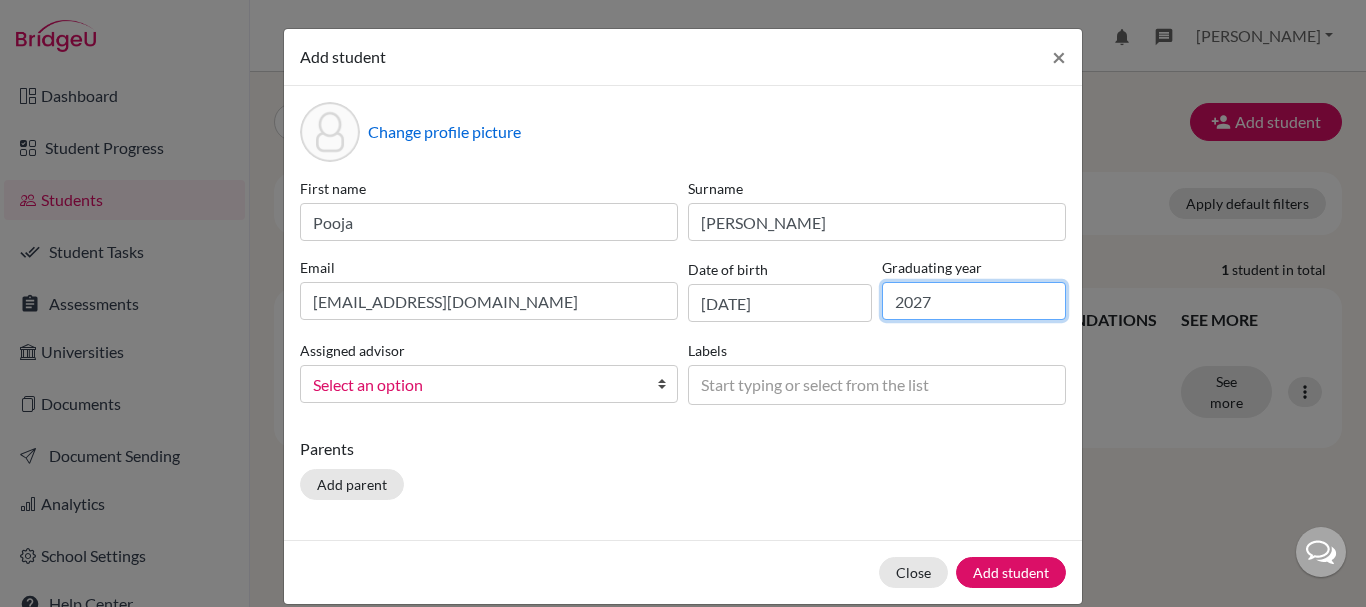 type on "2027" 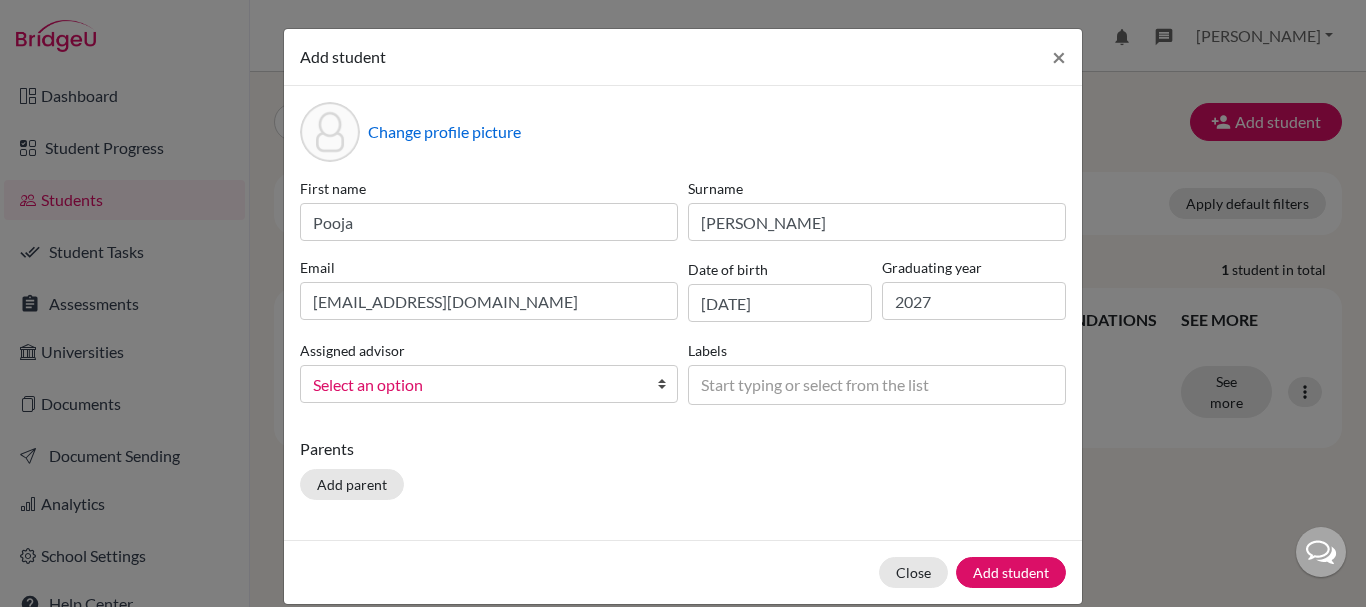click on "Parents Add parent" at bounding box center [683, 472] 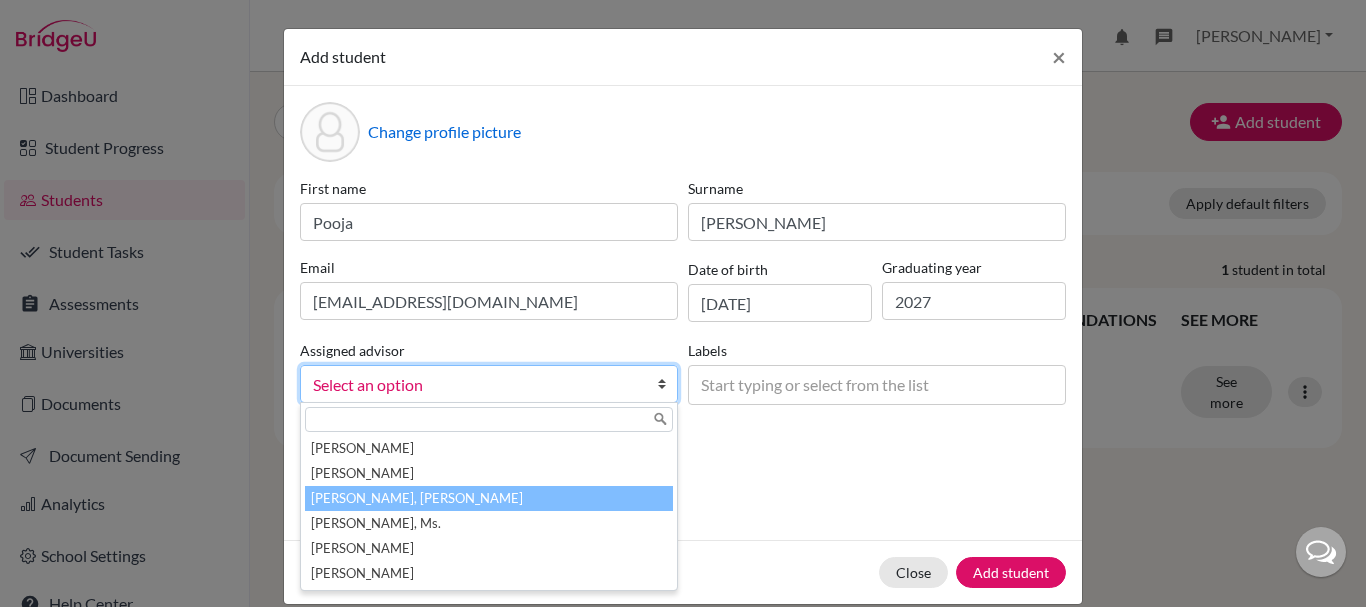 click on "[PERSON_NAME], [PERSON_NAME]" at bounding box center (489, 498) 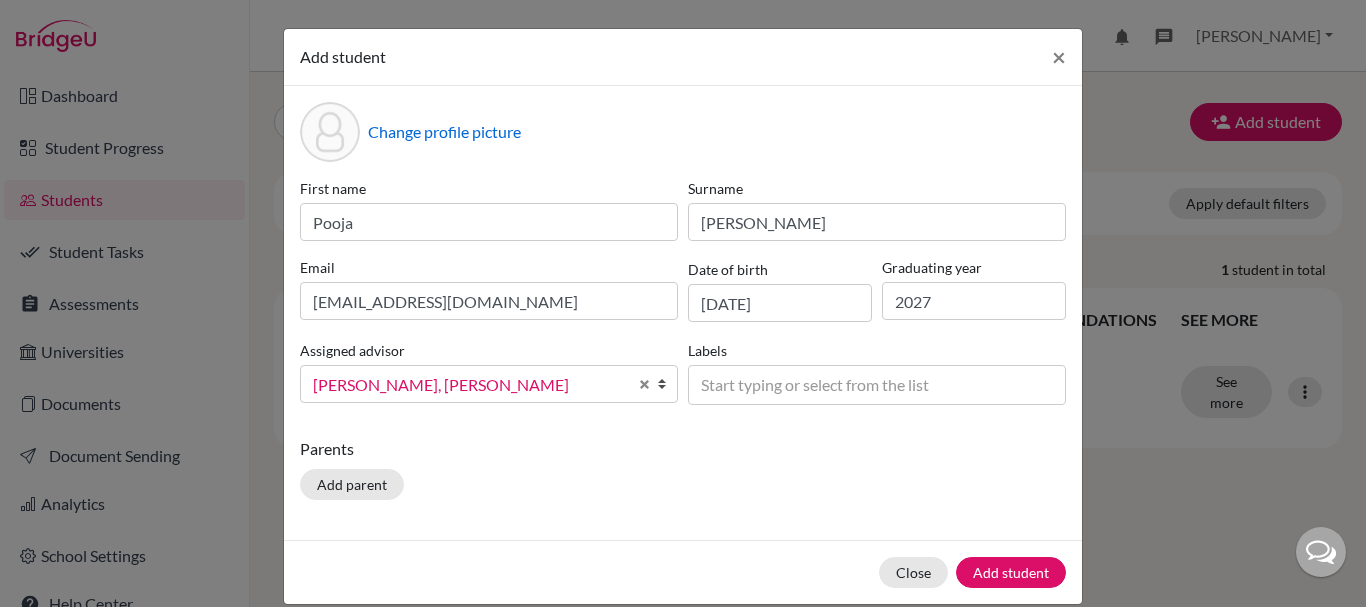 click on "Parents Add parent" at bounding box center [683, 472] 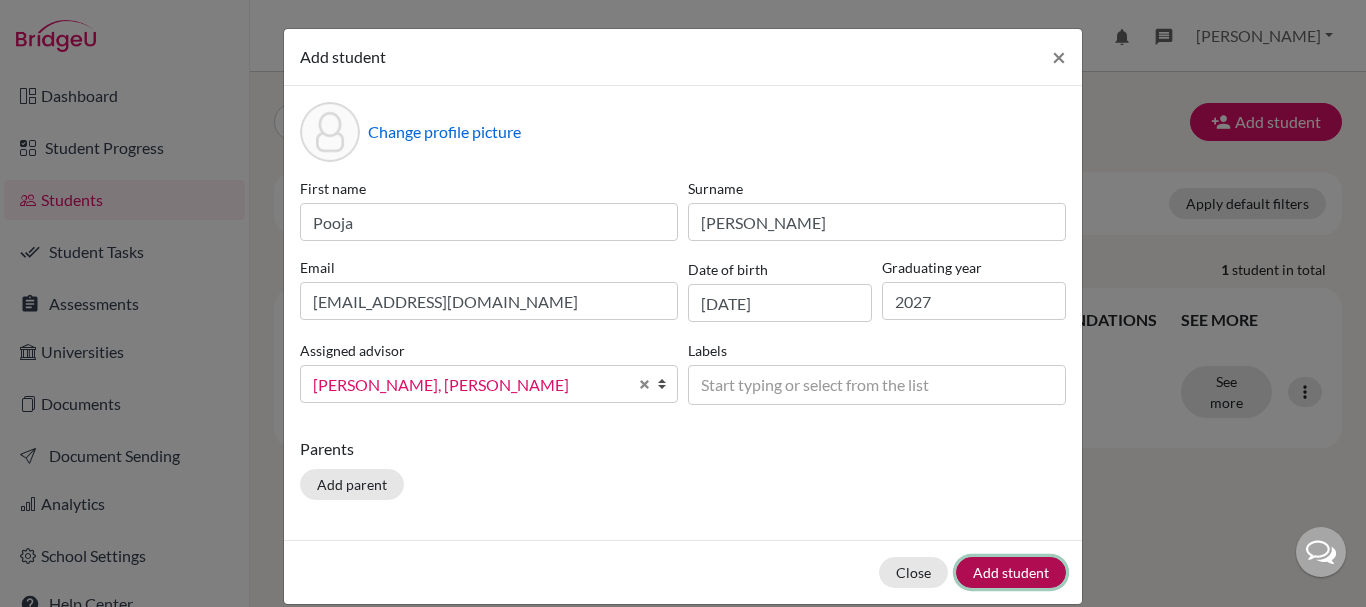click on "Add student" at bounding box center [1011, 572] 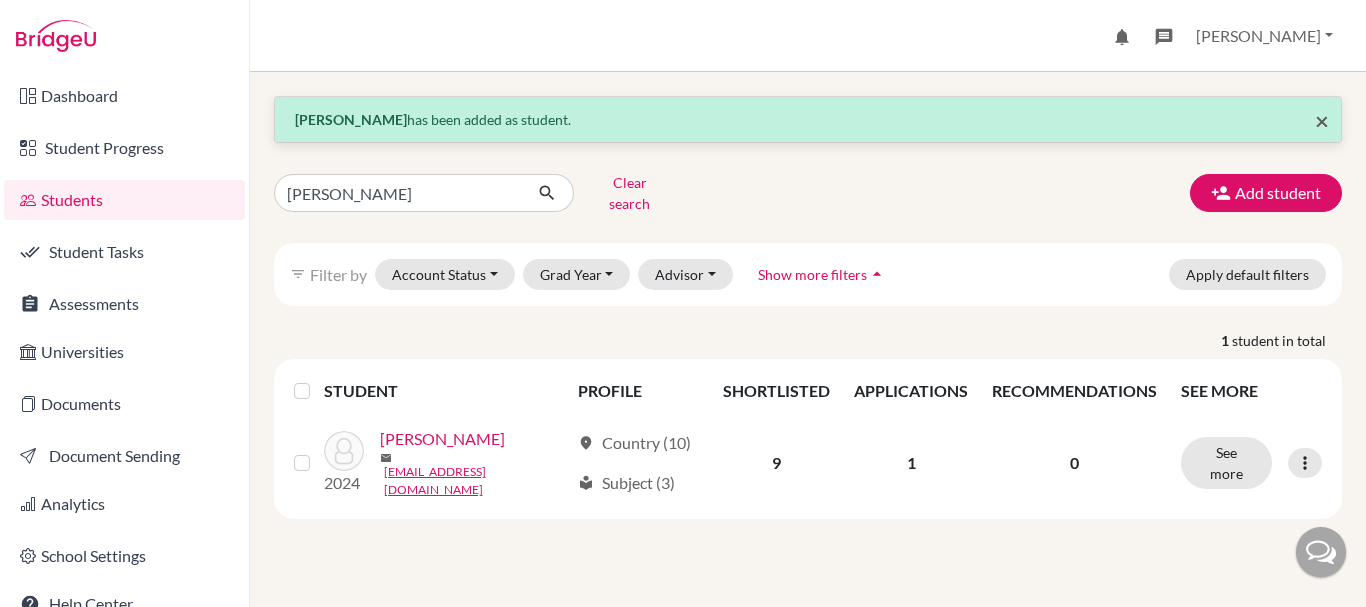 click on "×" at bounding box center [1322, 120] 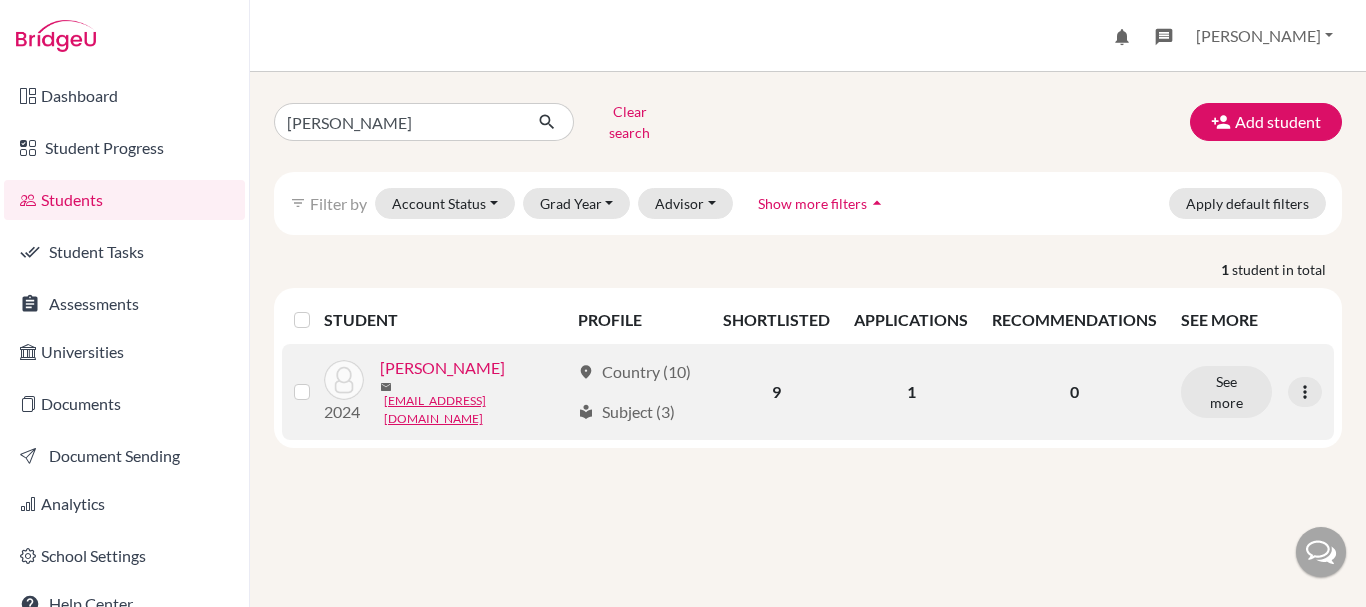click on "[PERSON_NAME]" at bounding box center [442, 368] 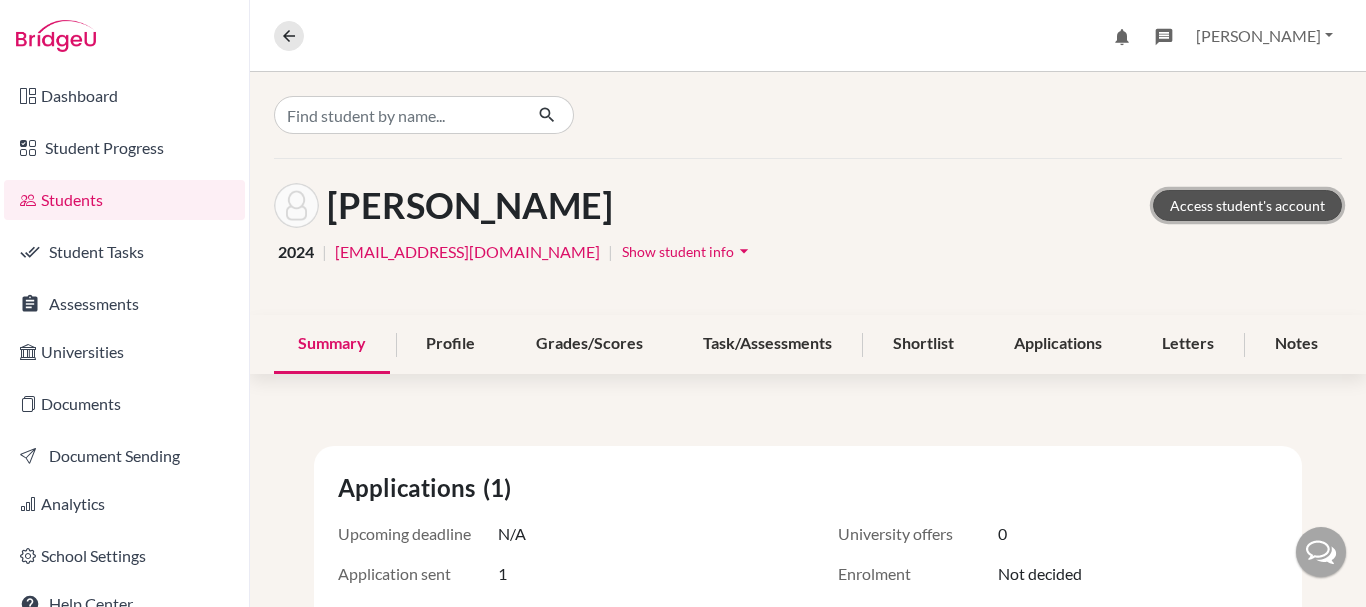 click on "Access student's account" at bounding box center (1247, 205) 